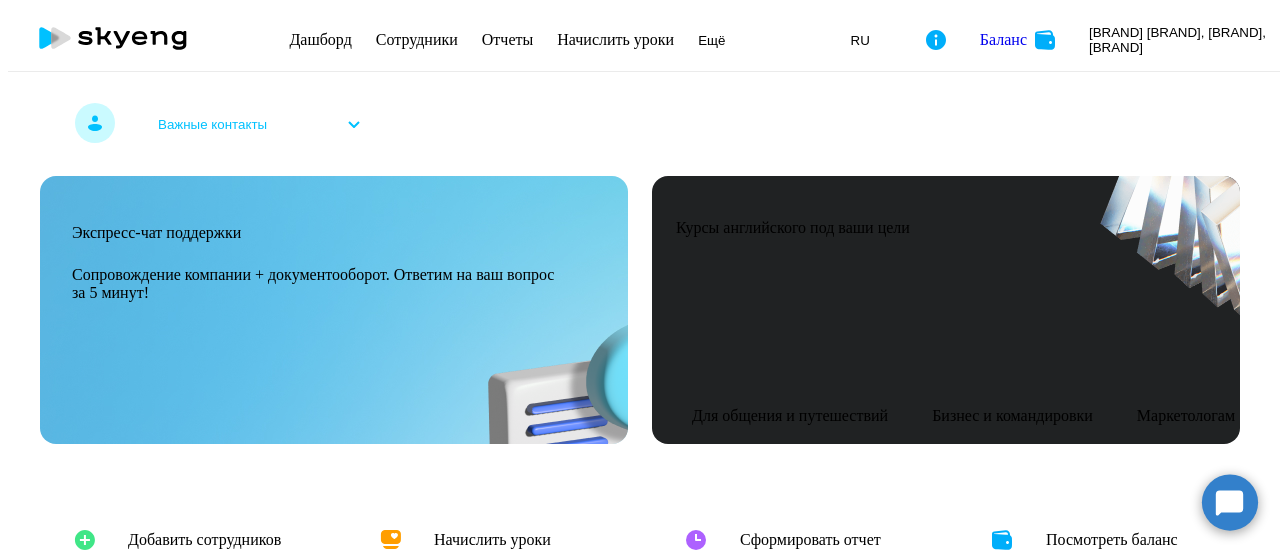 scroll, scrollTop: 0, scrollLeft: 0, axis: both 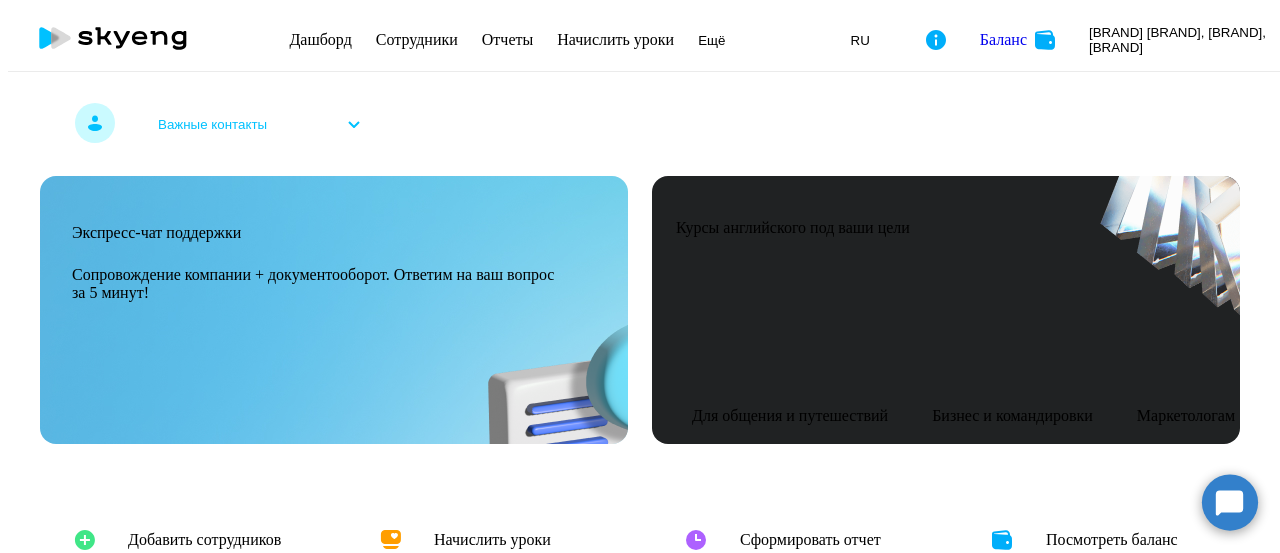 click on "Прошлый месяц" at bounding box center (640, 841) 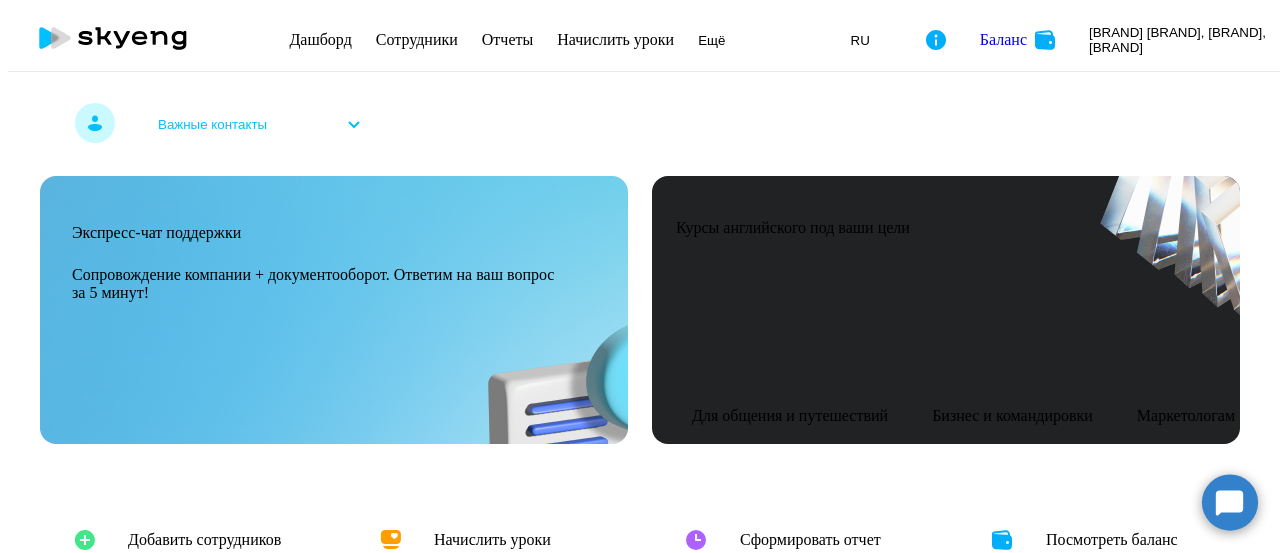 scroll, scrollTop: 0, scrollLeft: 0, axis: both 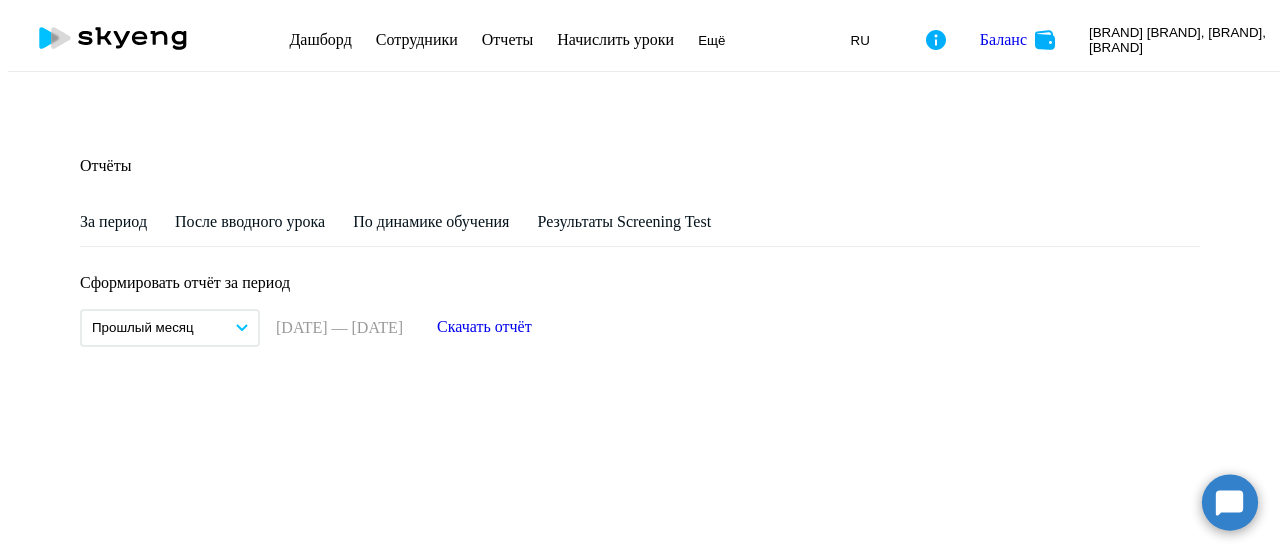 click on "Прошлый месяц" at bounding box center (170, 328) 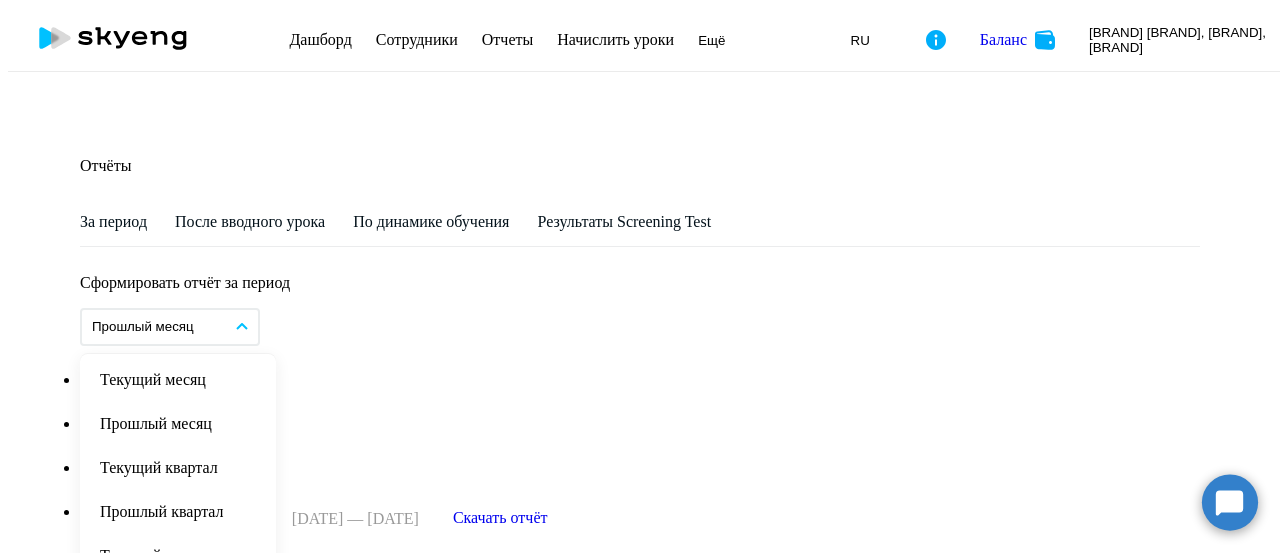 click on "Текущий месяц" at bounding box center (178, 380) 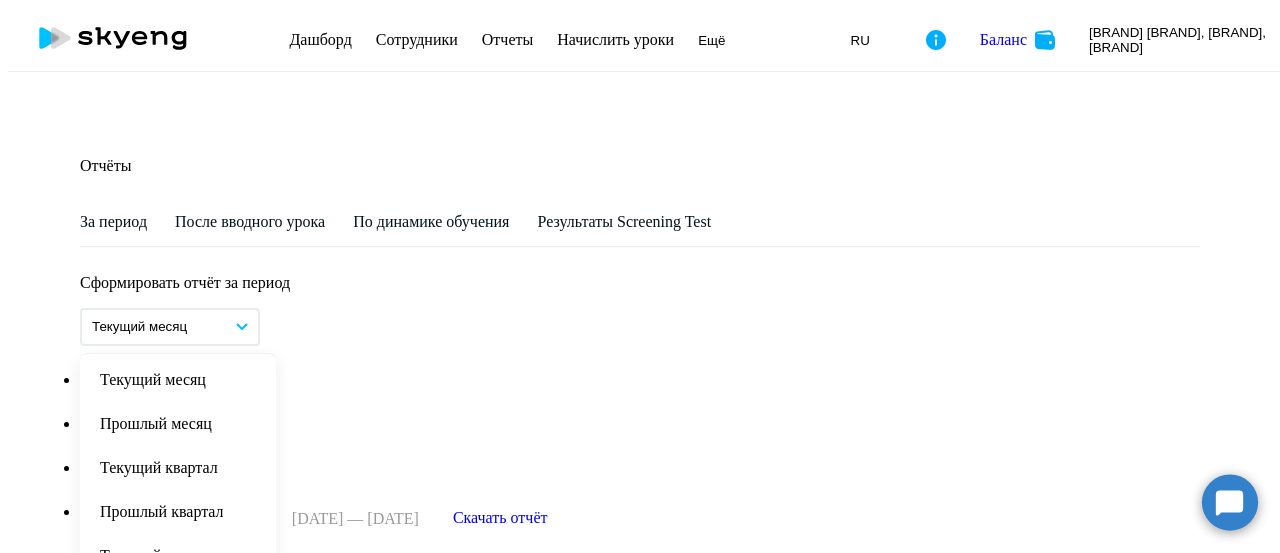 click on "Скачать отчёт" at bounding box center (500, 518) 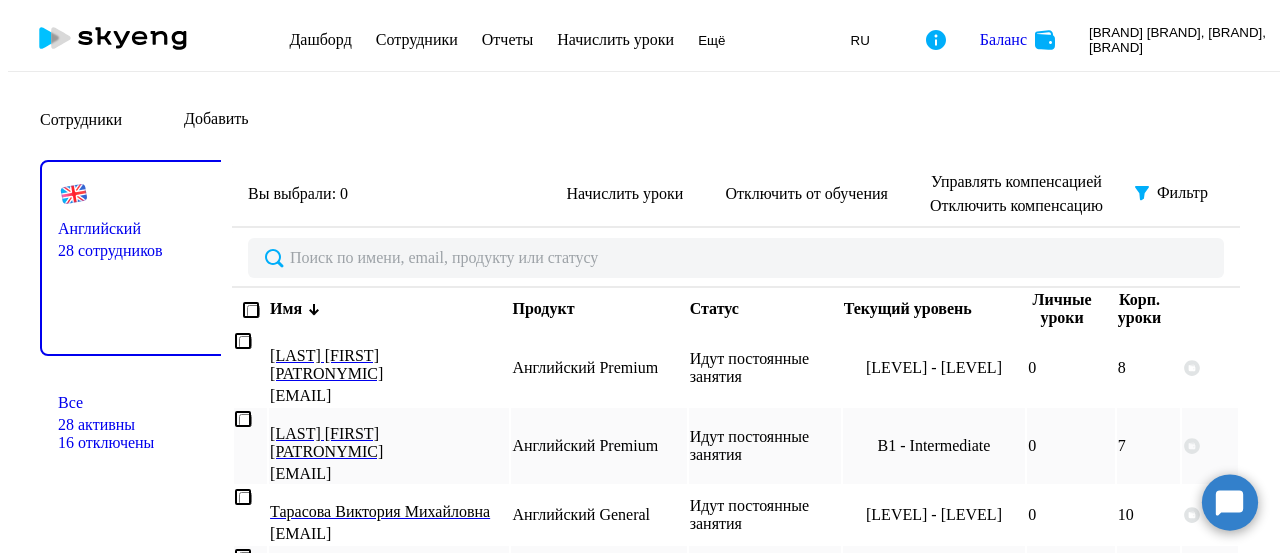 scroll, scrollTop: 86, scrollLeft: 0, axis: vertical 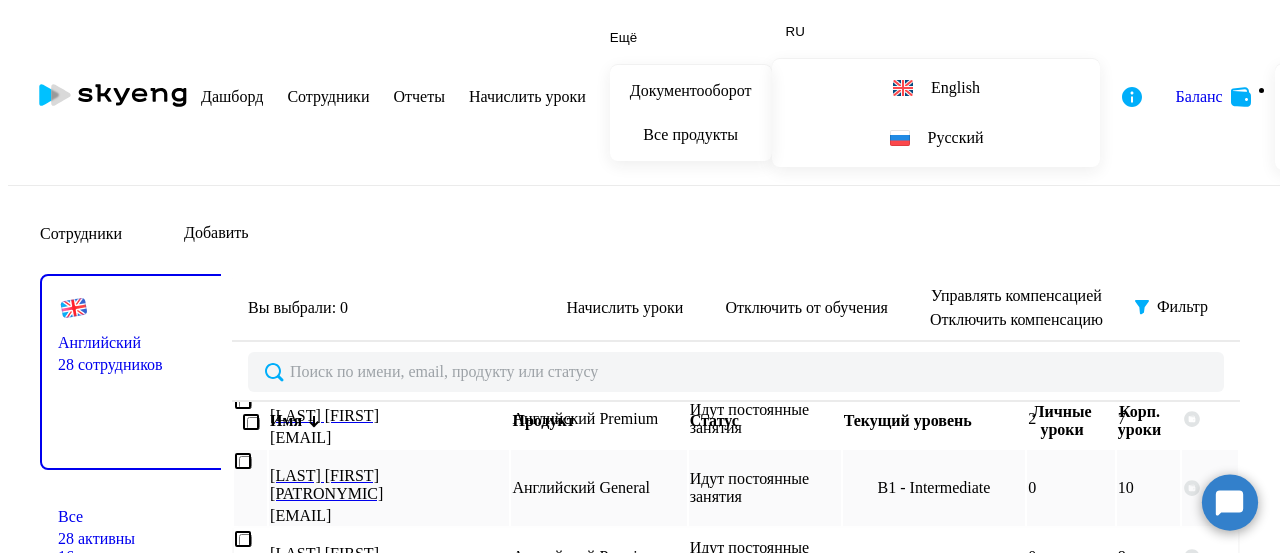 click on "0" at bounding box center (1070, 557) 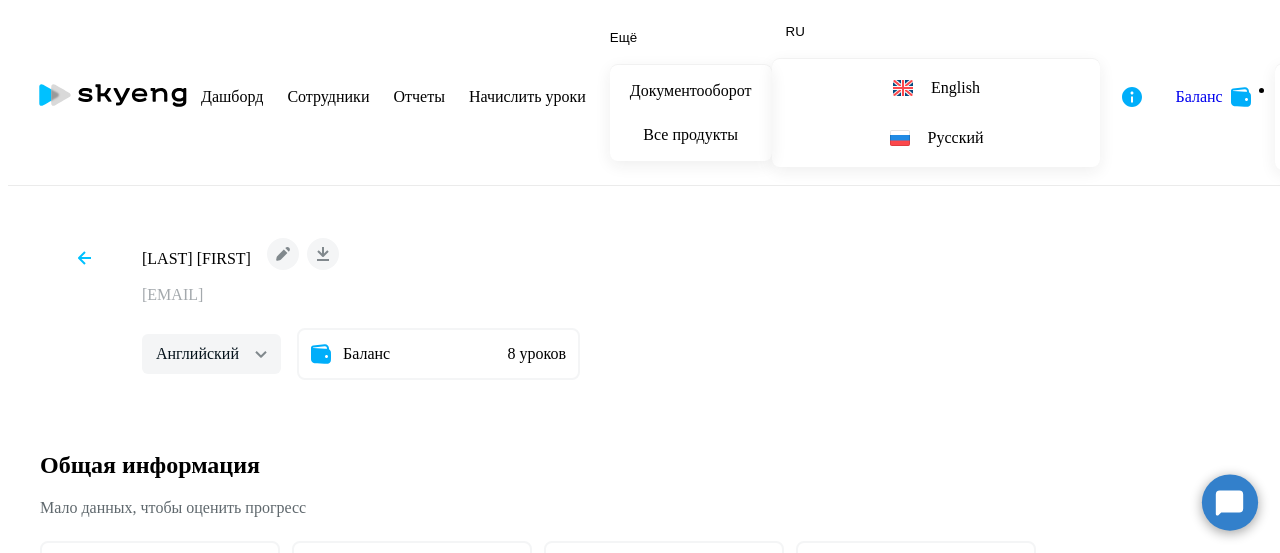 scroll, scrollTop: 0, scrollLeft: 0, axis: both 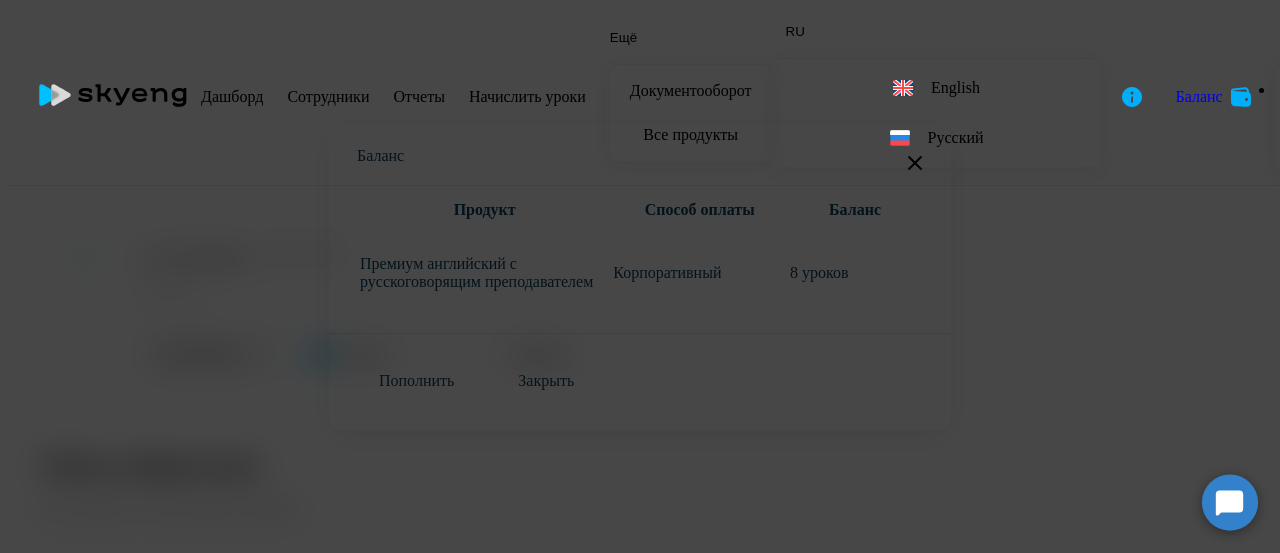 click at bounding box center (915, 163) 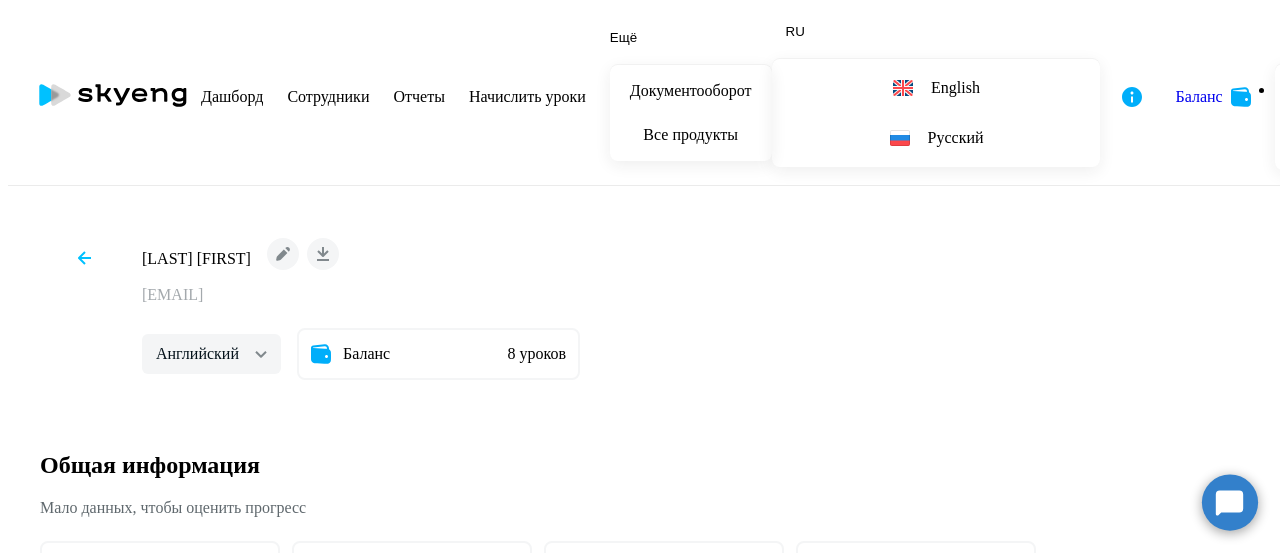 scroll, scrollTop: 0, scrollLeft: 0, axis: both 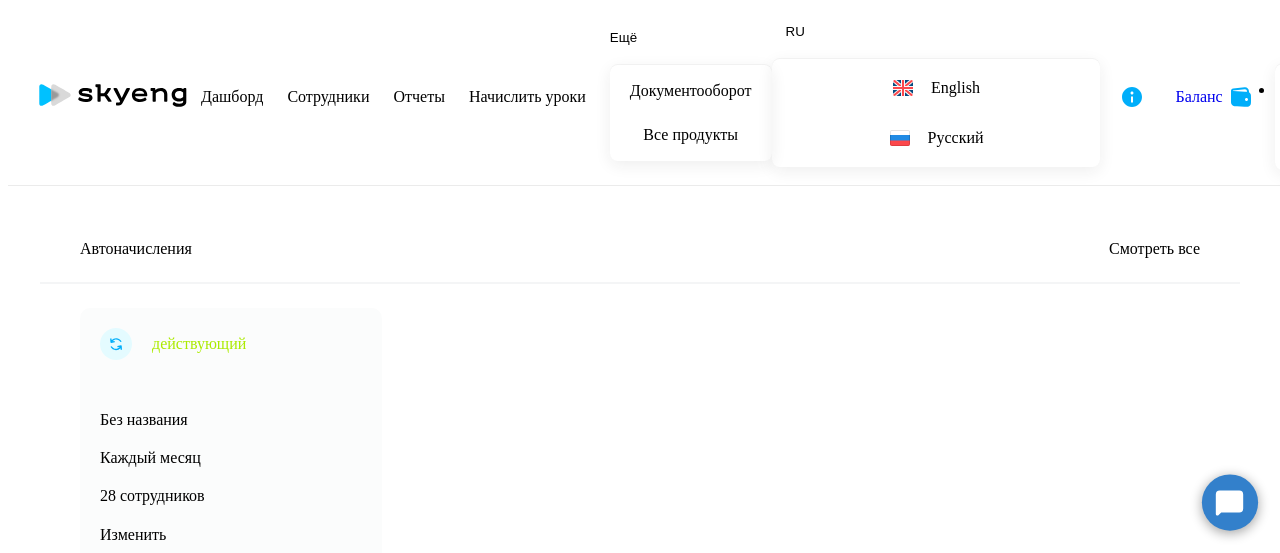 click on "Списание уроков" at bounding box center (146, 770) 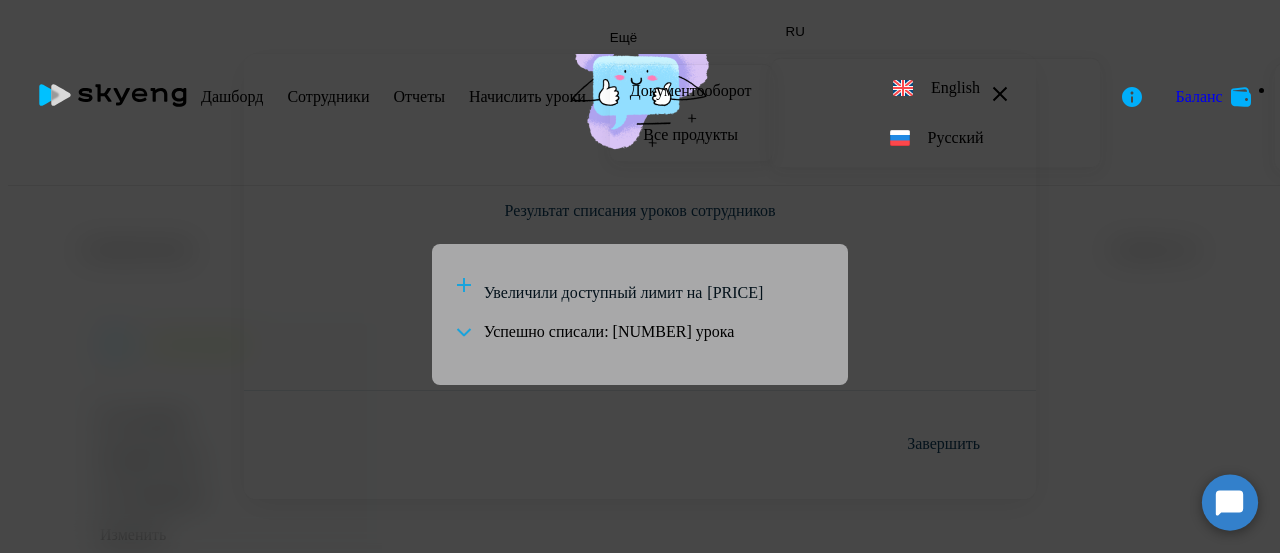 scroll, scrollTop: 144, scrollLeft: 0, axis: vertical 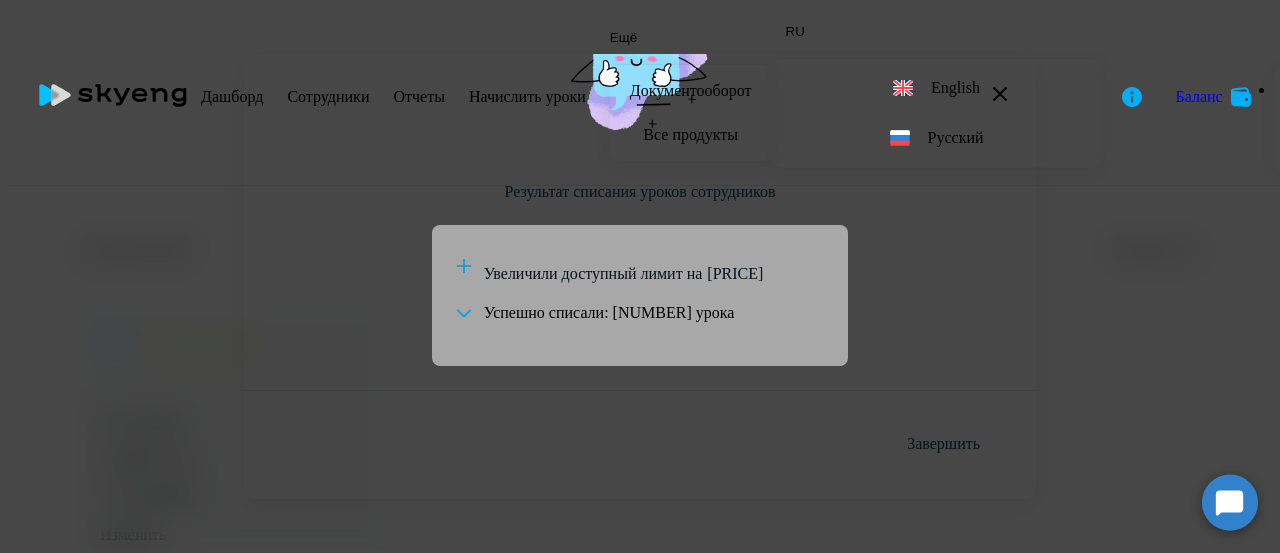 click on "Завершить" at bounding box center [943, 444] 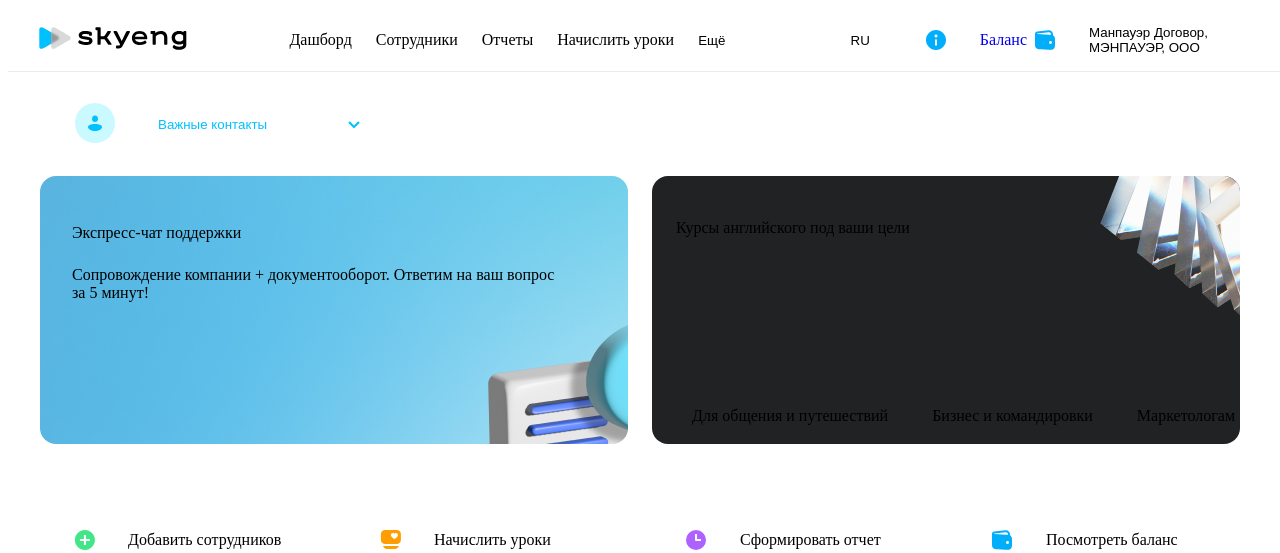 scroll, scrollTop: 0, scrollLeft: 0, axis: both 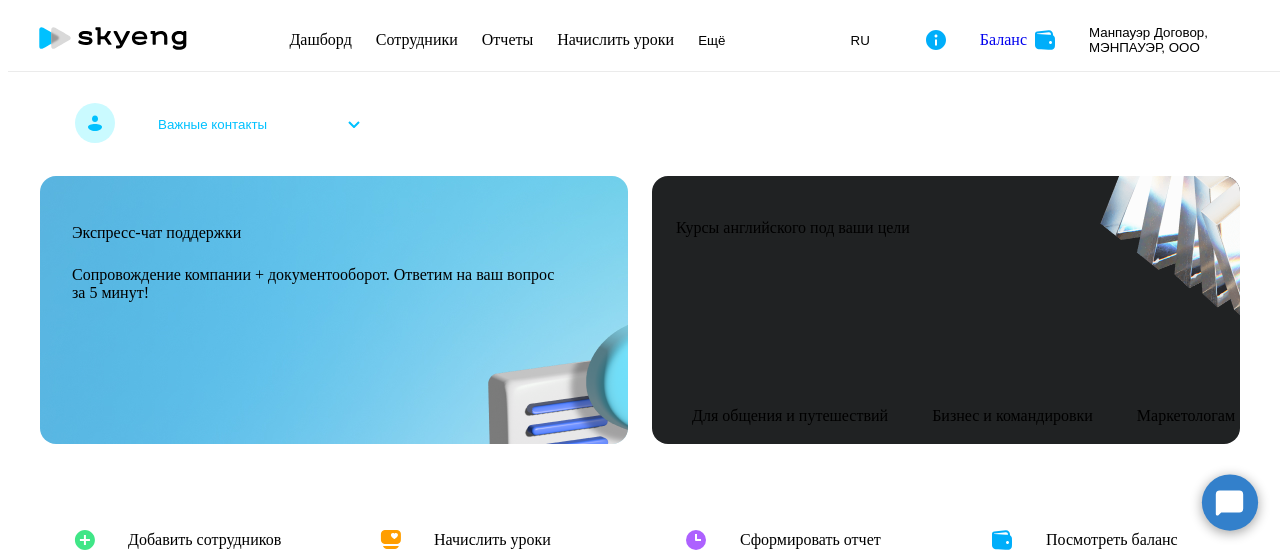 click at bounding box center (170, 743) 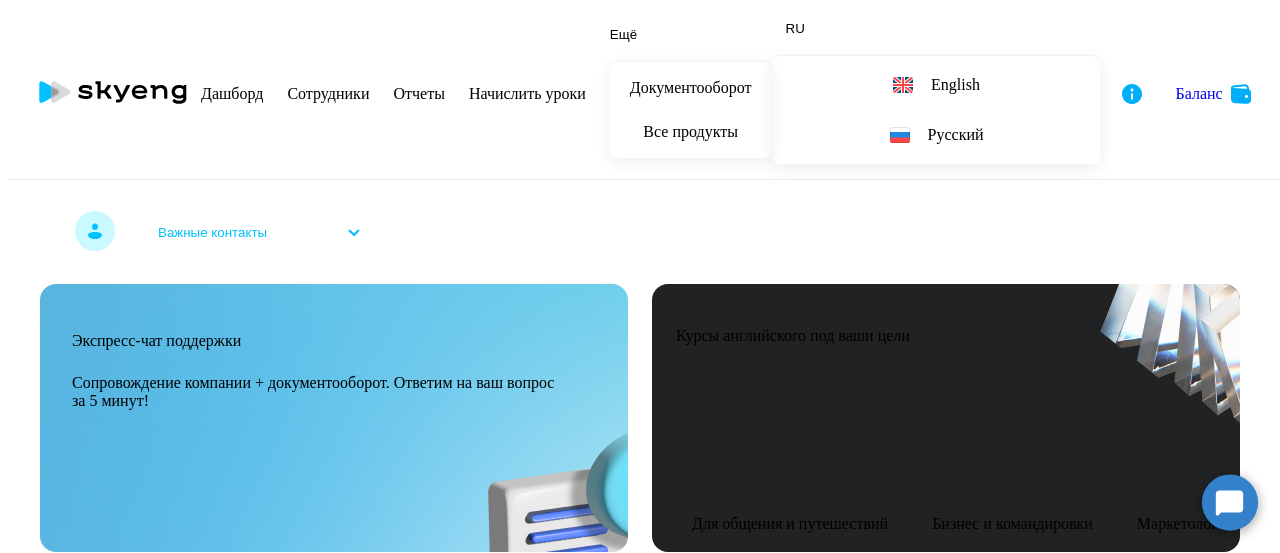 click at bounding box center [170, 851] 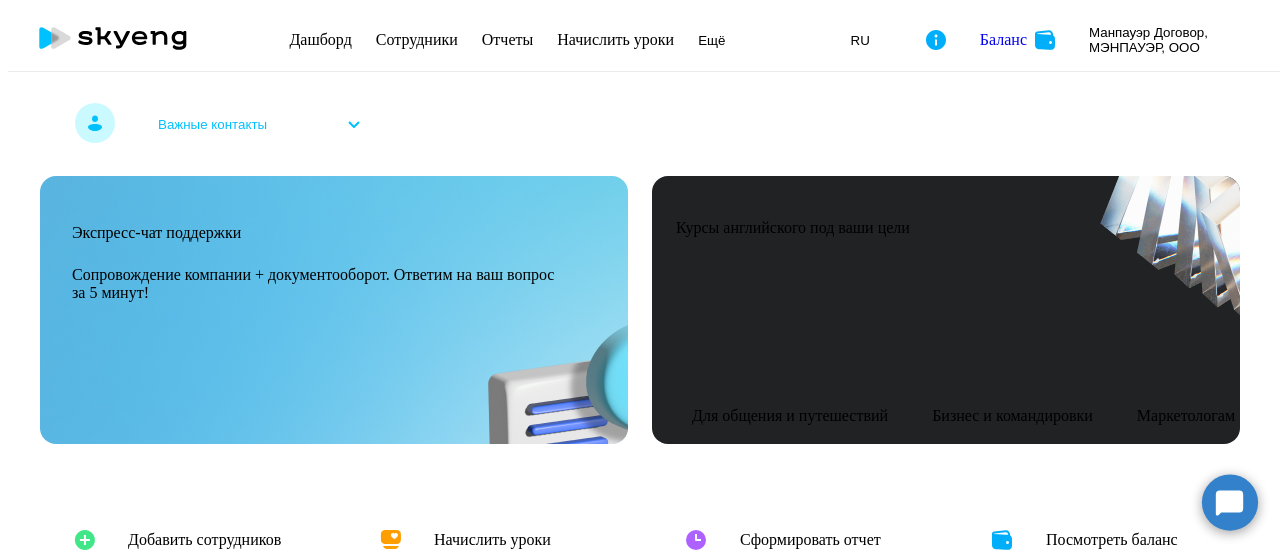 scroll, scrollTop: 0, scrollLeft: 0, axis: both 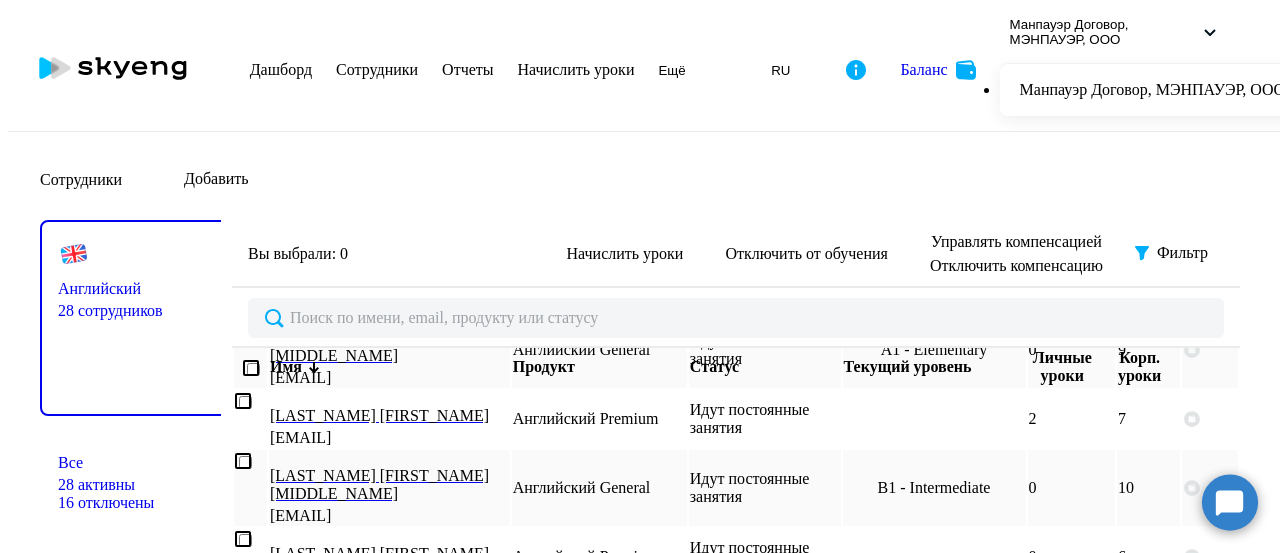 click on "Начислить уроки" at bounding box center [576, 69] 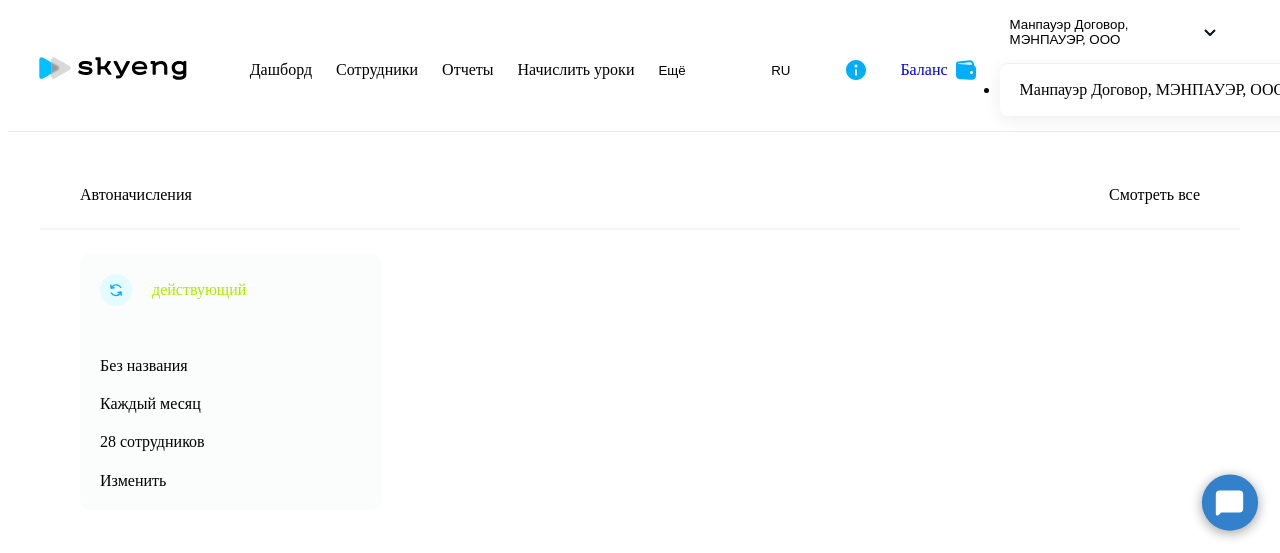 scroll, scrollTop: 386, scrollLeft: 0, axis: vertical 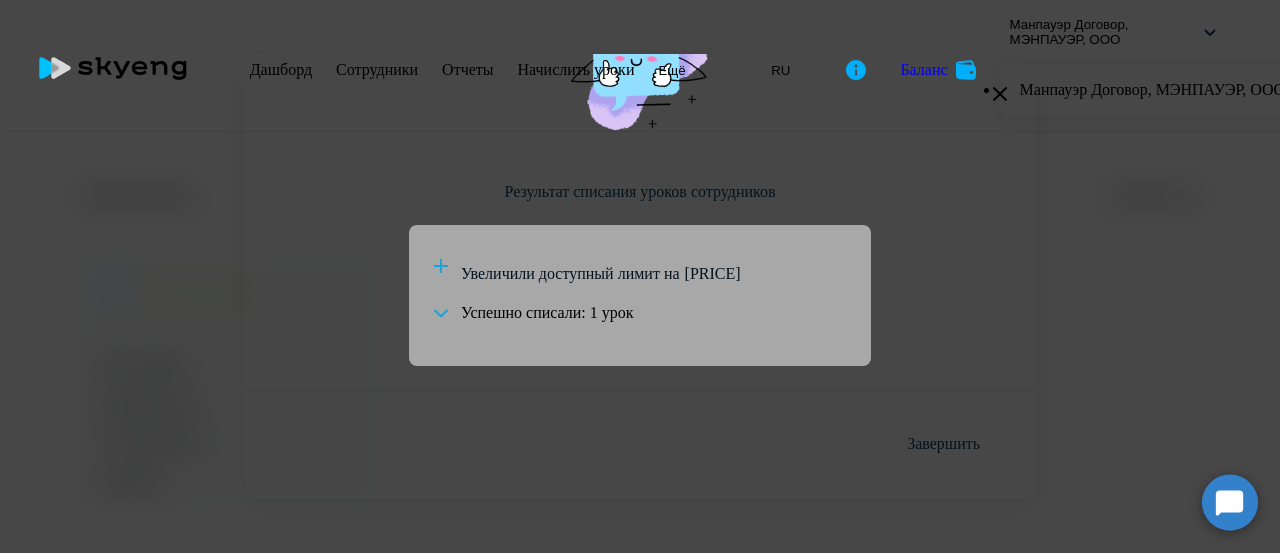 click on "Завершить" at bounding box center (943, 444) 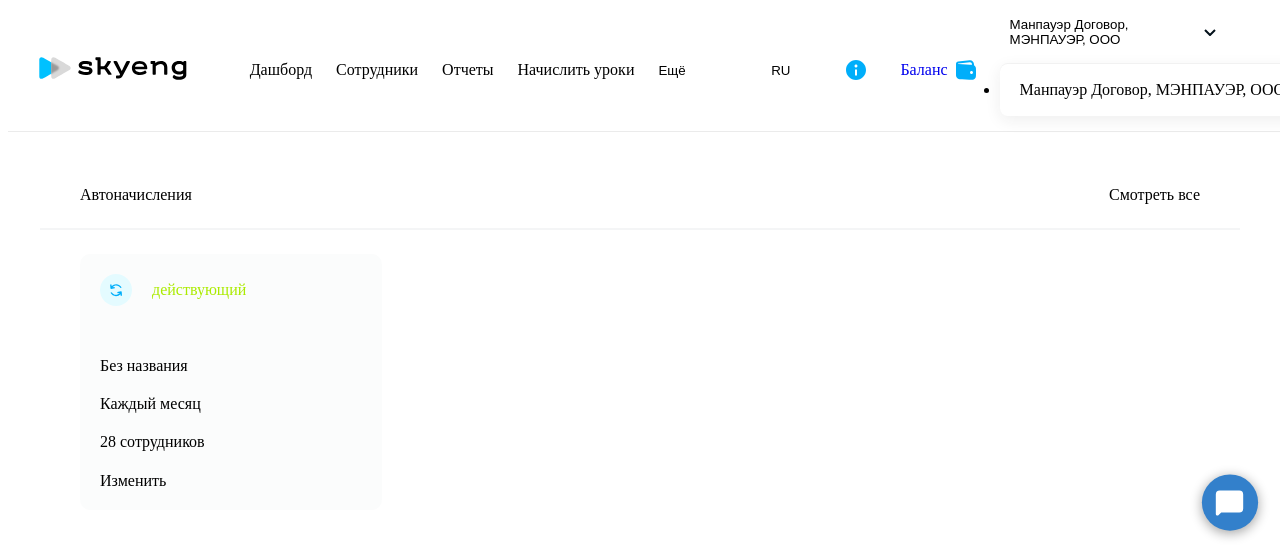 scroll, scrollTop: 284, scrollLeft: 0, axis: vertical 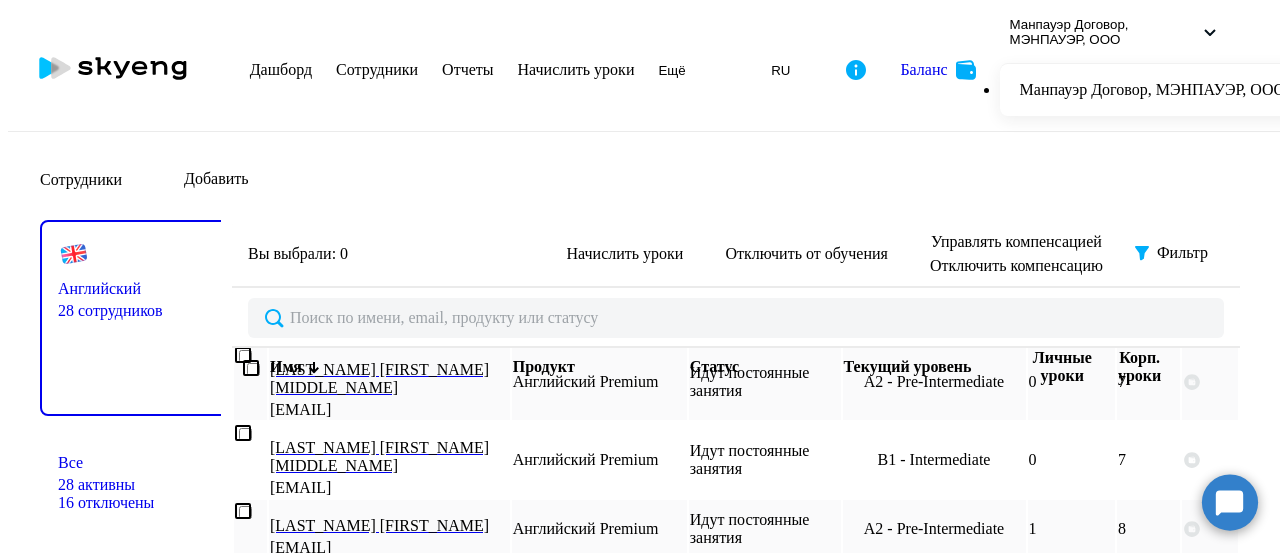 click on "0" at bounding box center (1071, 676) 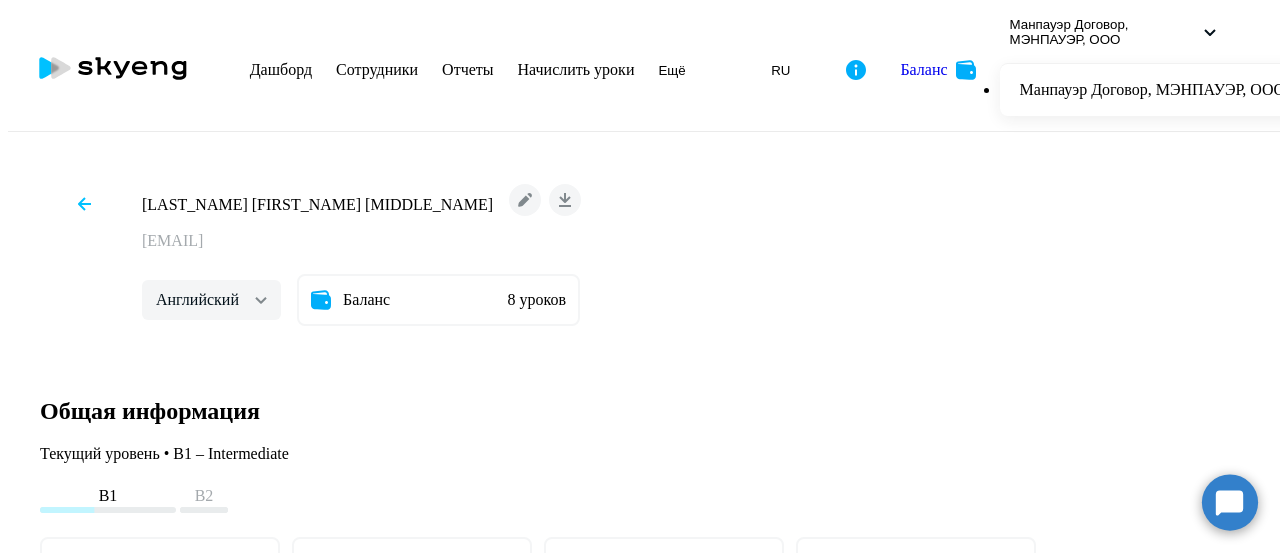 scroll, scrollTop: 3000, scrollLeft: 0, axis: vertical 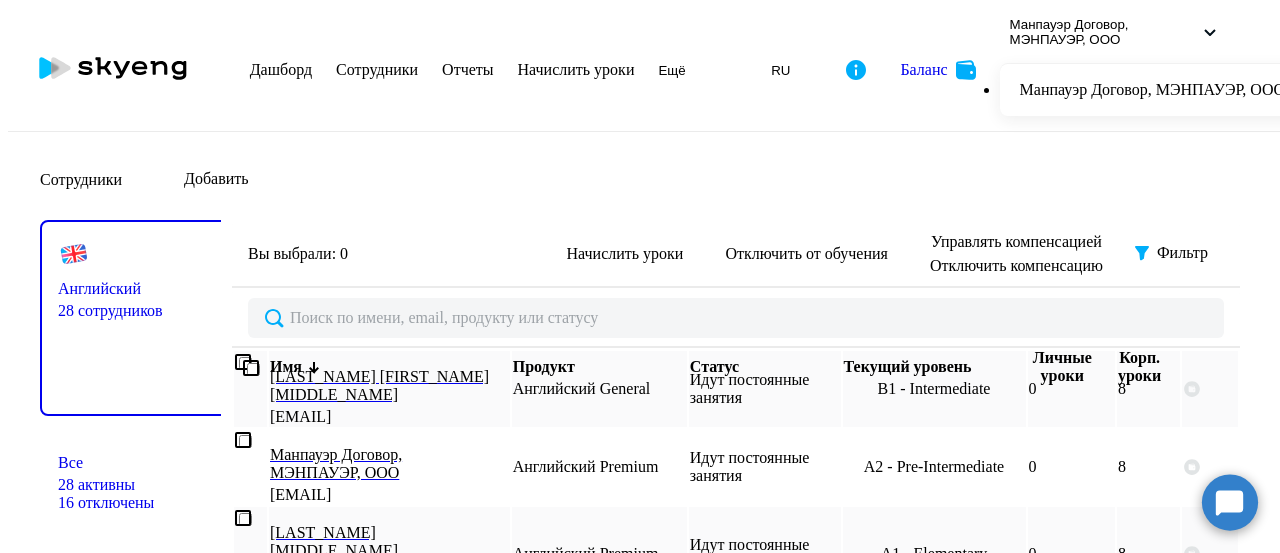 click on "Начислить уроки" at bounding box center [576, 69] 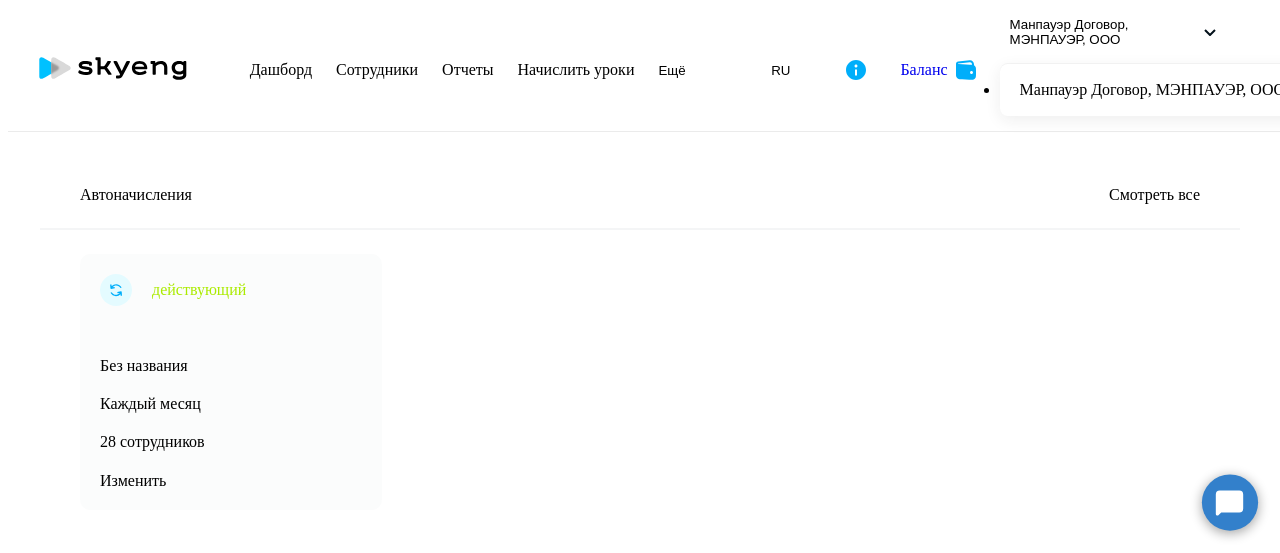 scroll, scrollTop: 300, scrollLeft: 0, axis: vertical 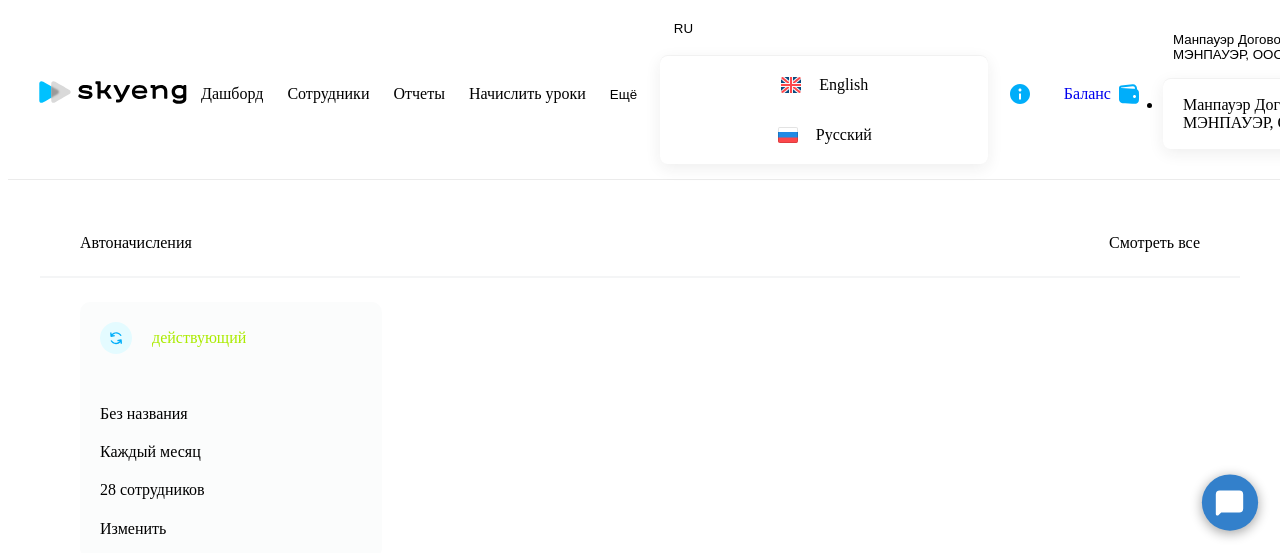 click at bounding box center (1164, 1833) 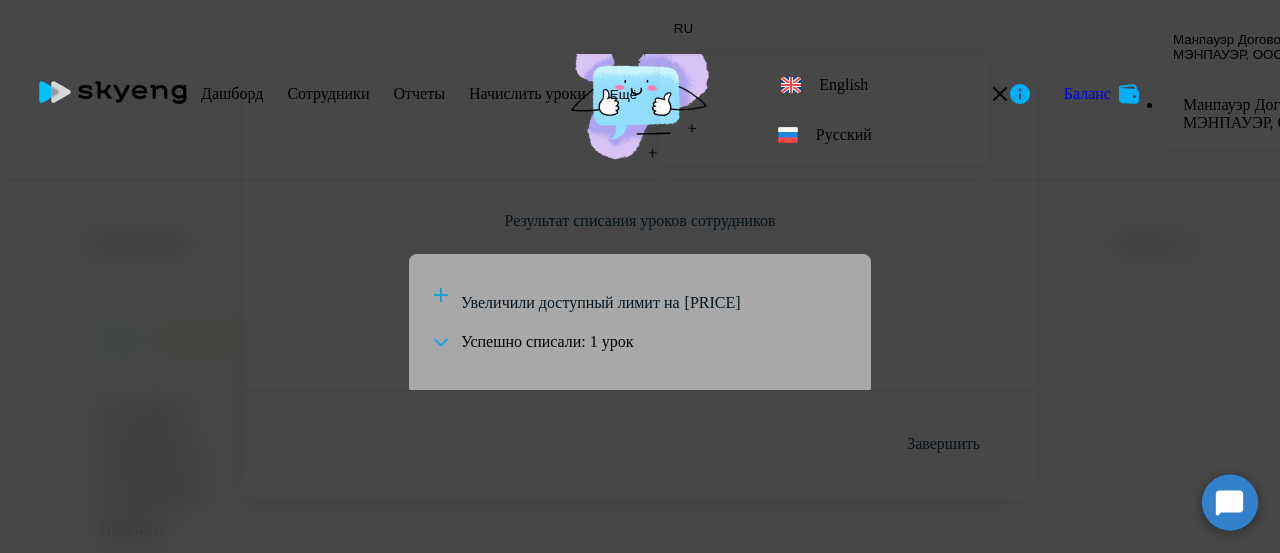 scroll, scrollTop: 144, scrollLeft: 0, axis: vertical 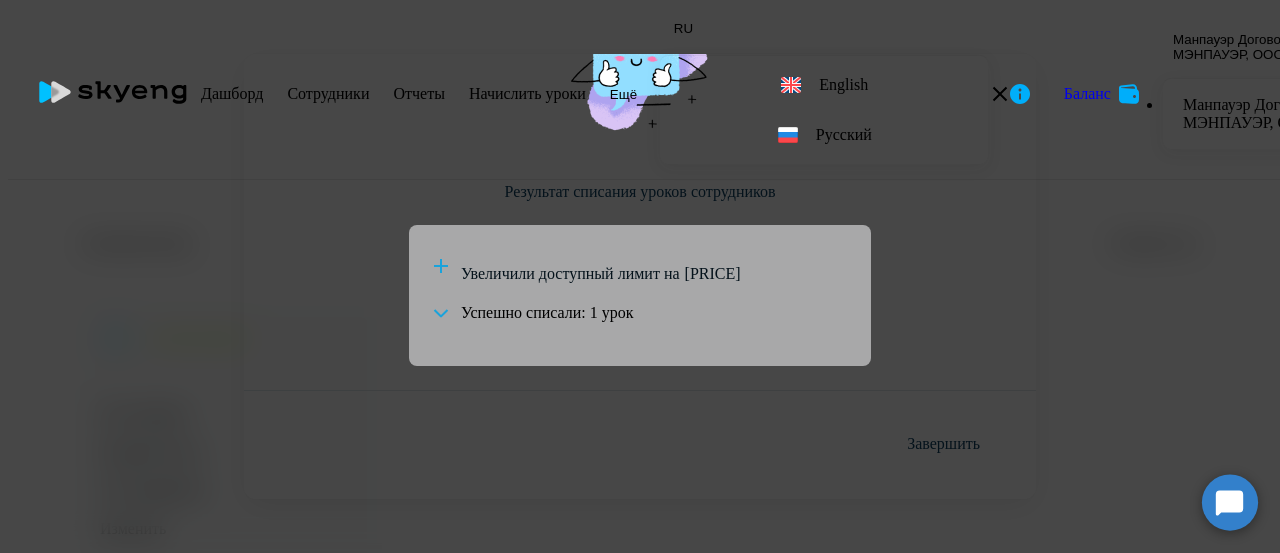 click on "Завершить" at bounding box center [943, 444] 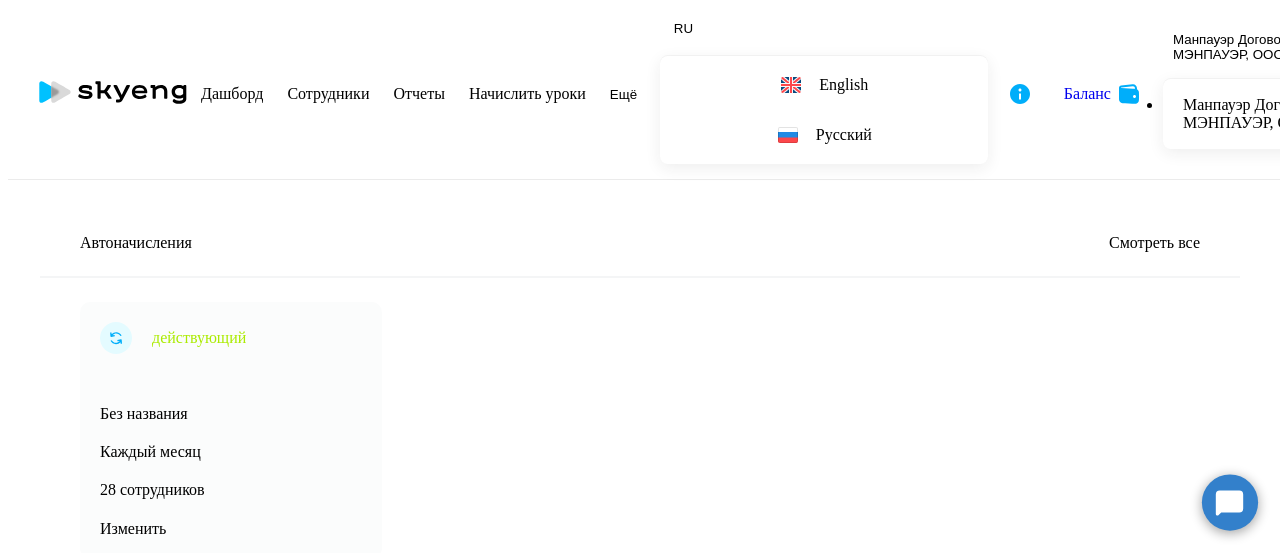 click on "Сотрудники" at bounding box center [328, 93] 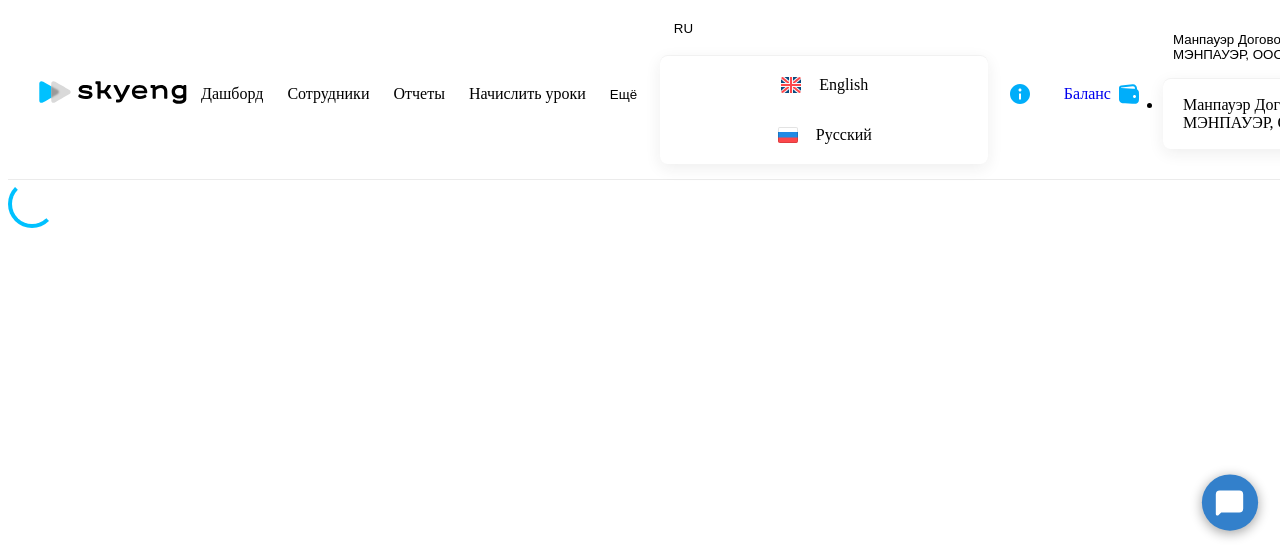 scroll, scrollTop: 0, scrollLeft: 0, axis: both 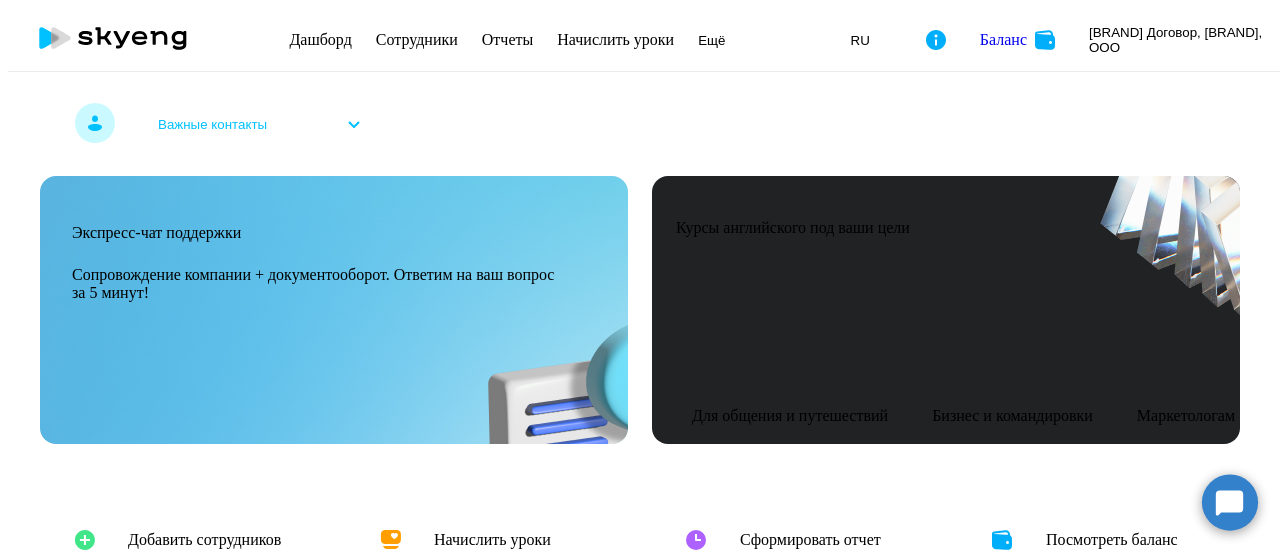 click on "Отчеты" at bounding box center (507, 39) 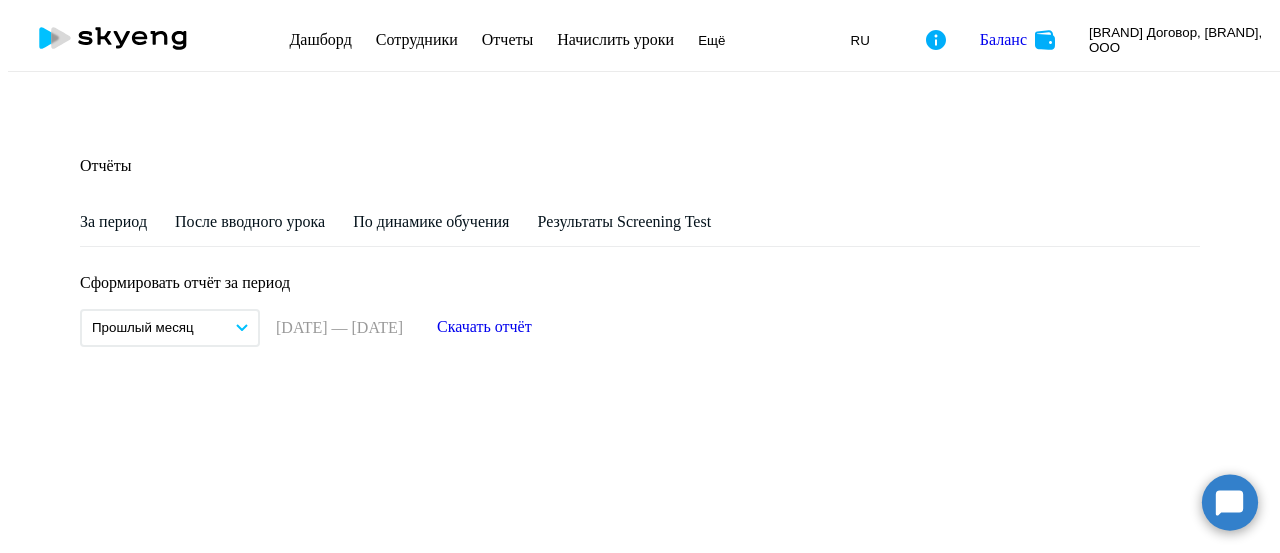 scroll, scrollTop: 0, scrollLeft: 0, axis: both 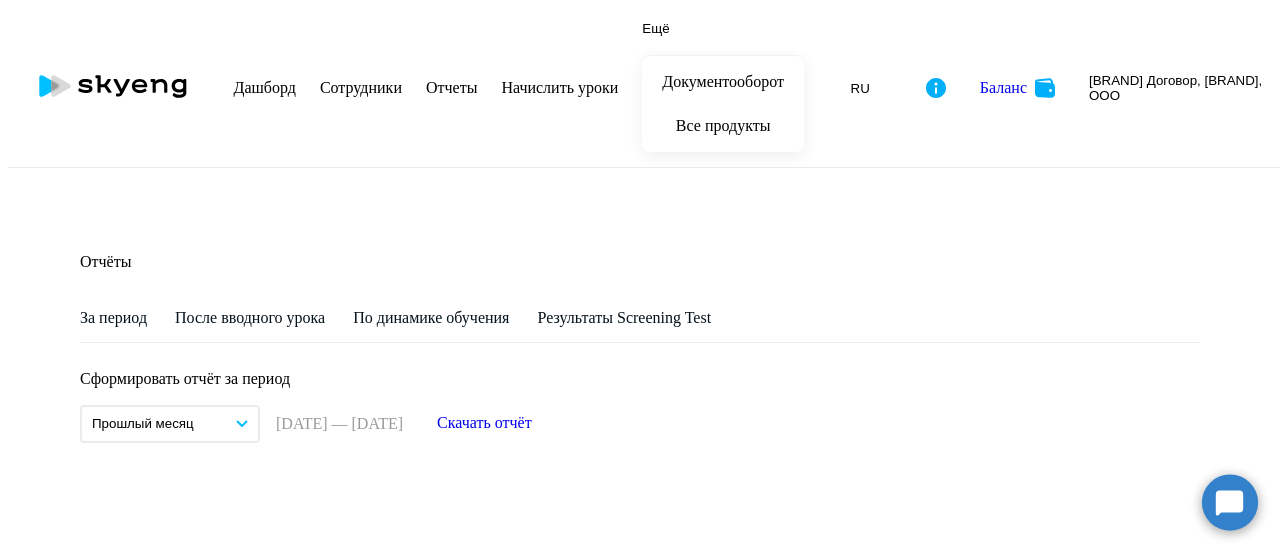 click on "Документооборот" at bounding box center [723, 81] 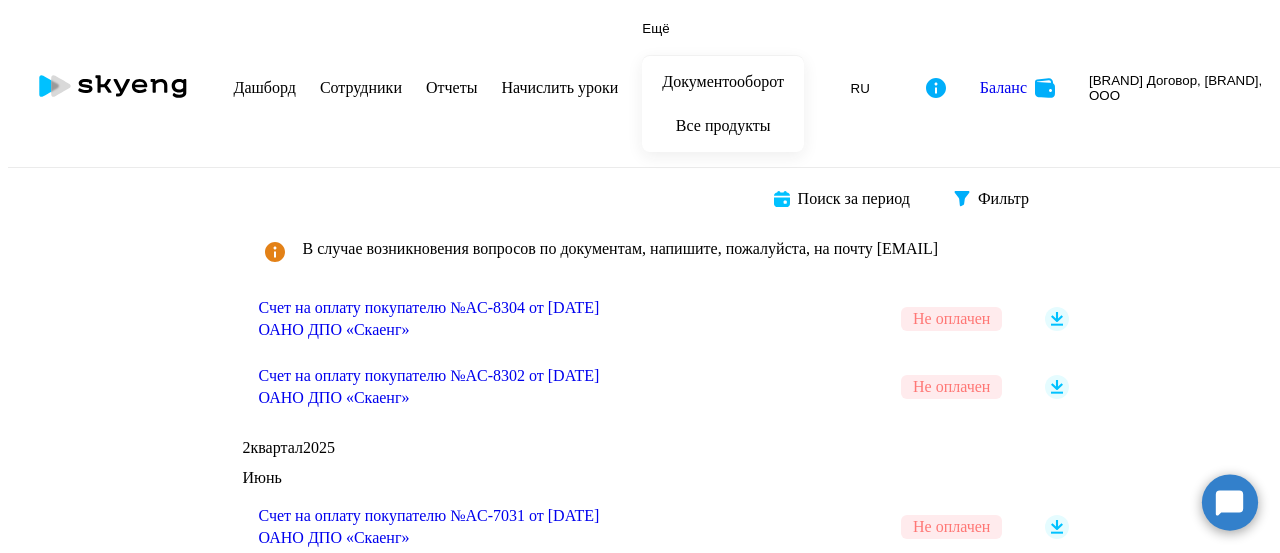 scroll, scrollTop: 300, scrollLeft: 0, axis: vertical 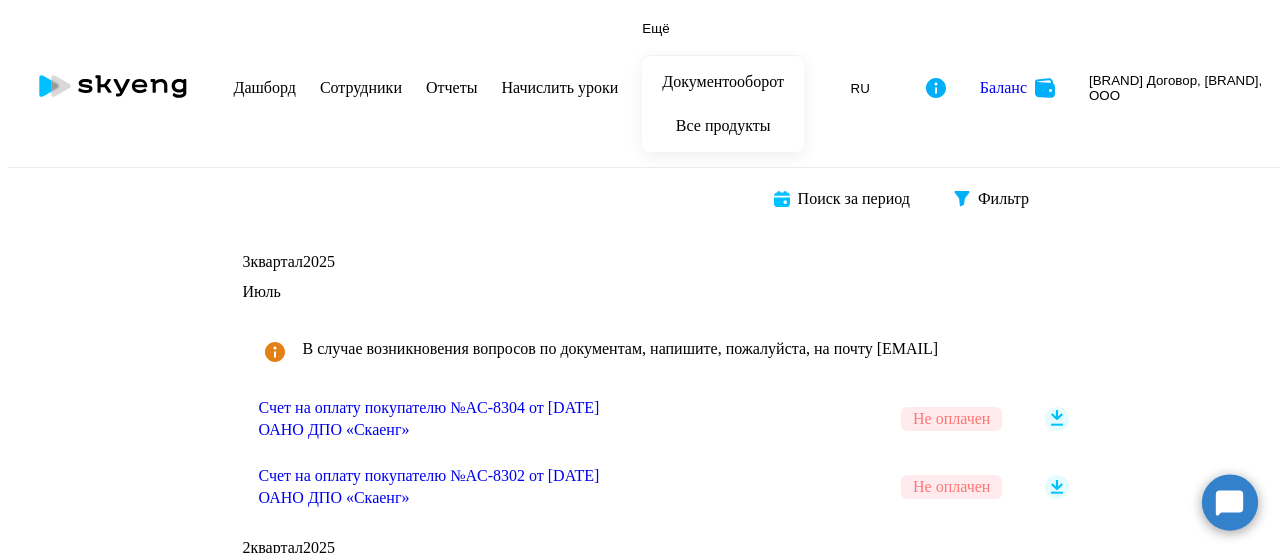 click at bounding box center (1057, 419) 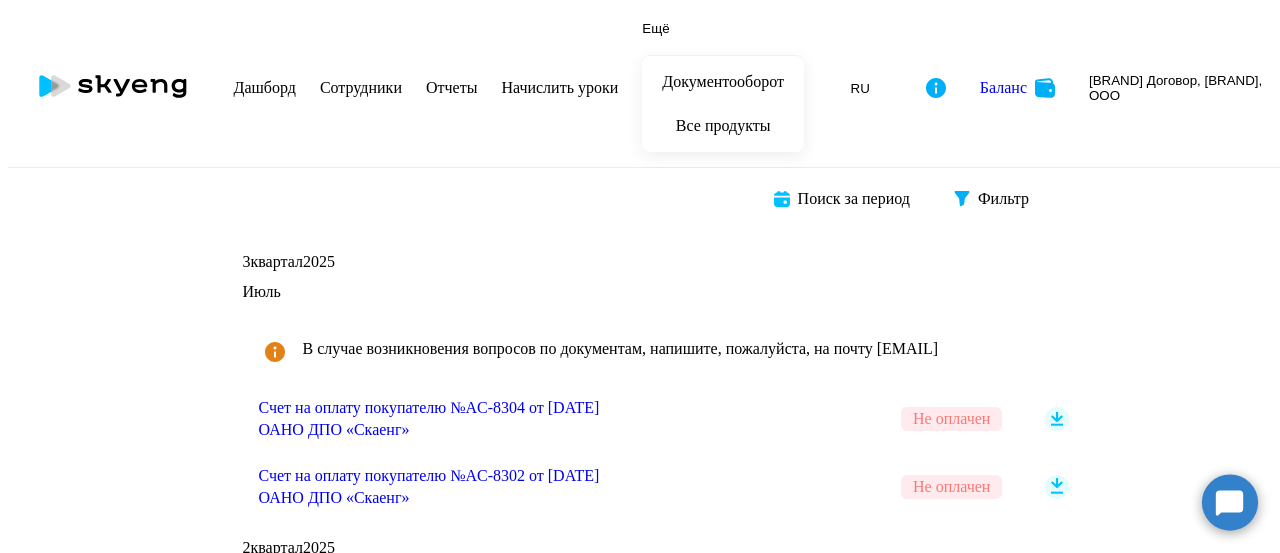 click at bounding box center [1057, 419] 